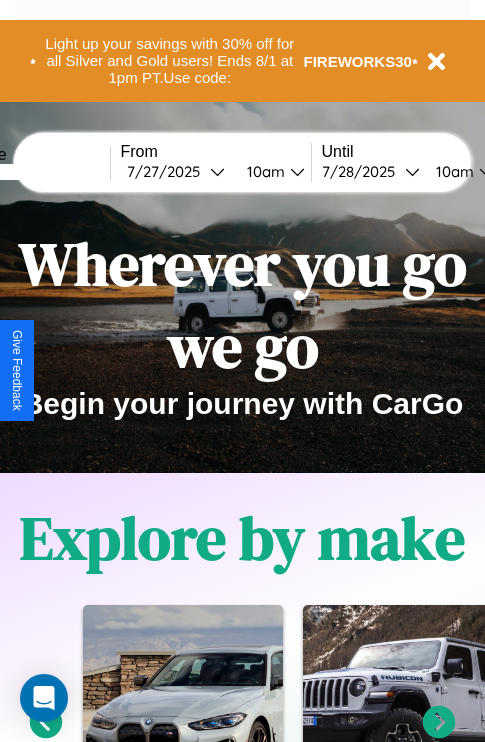 scroll, scrollTop: 308, scrollLeft: 0, axis: vertical 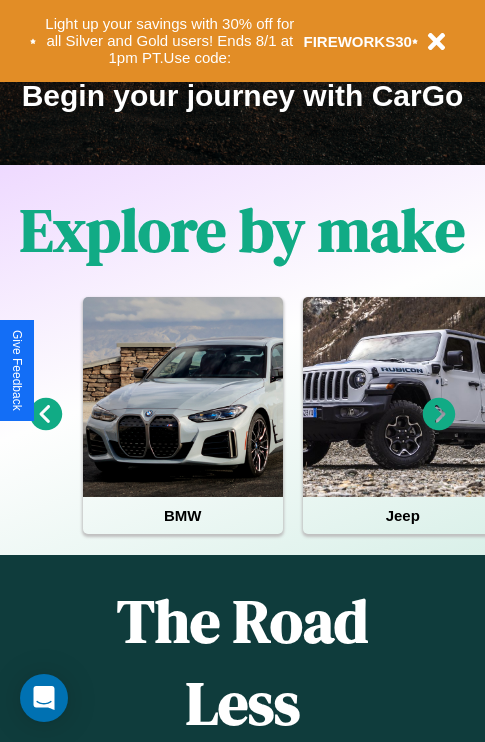 click 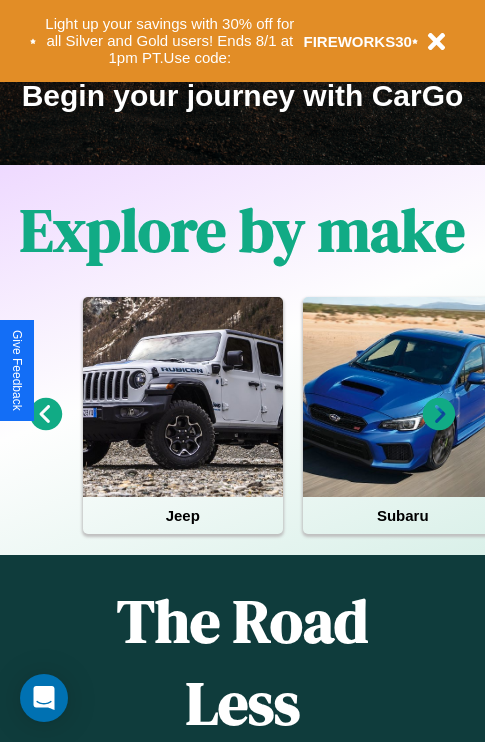 click 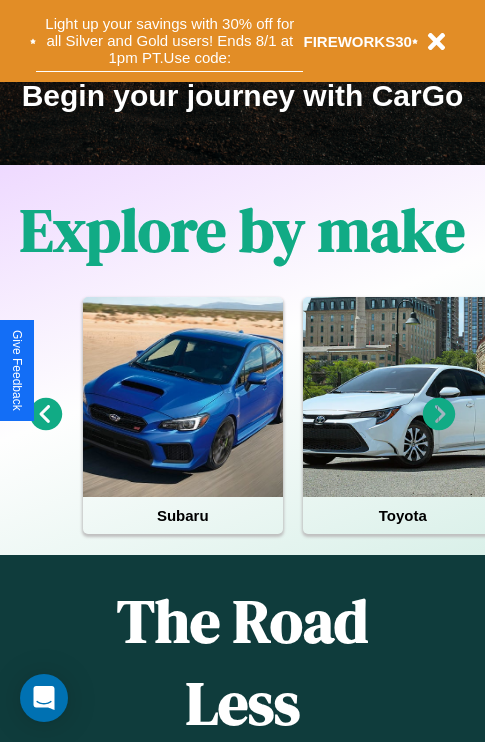 click on "Light up your savings with 30% off for all Silver and Gold users! Ends 8/1 at 1pm PT.  Use code:" at bounding box center [169, 41] 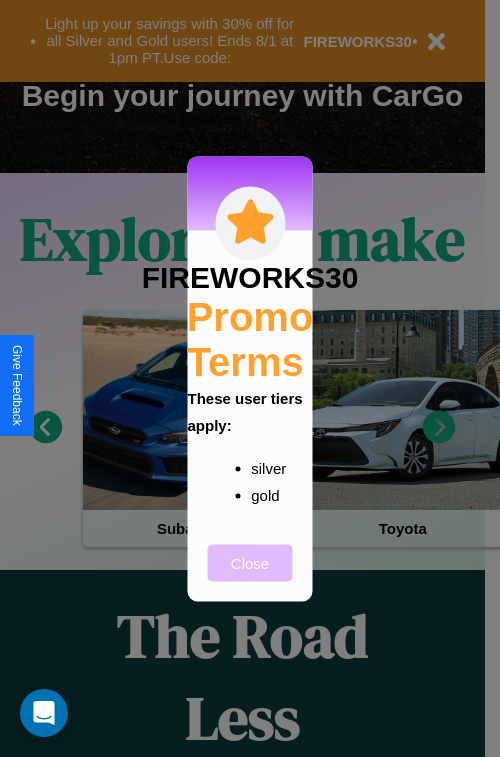 click on "Close" at bounding box center [250, 562] 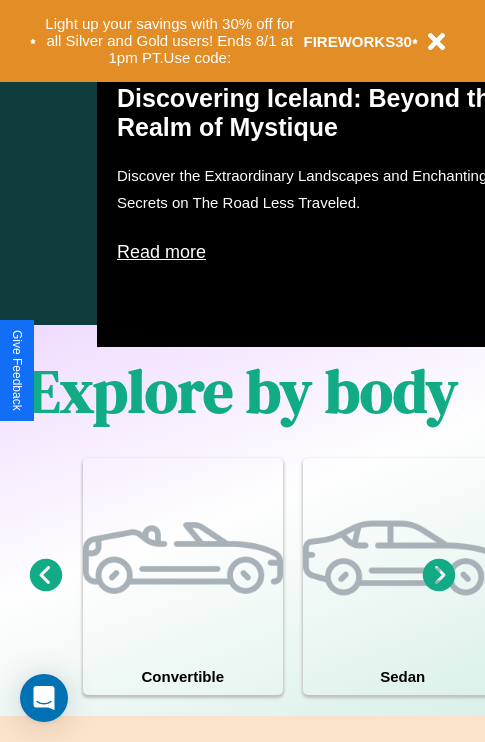 scroll, scrollTop: 1285, scrollLeft: 0, axis: vertical 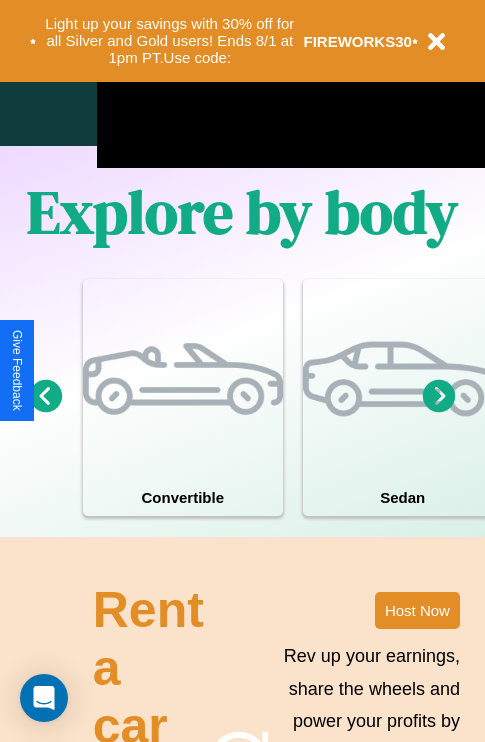 click 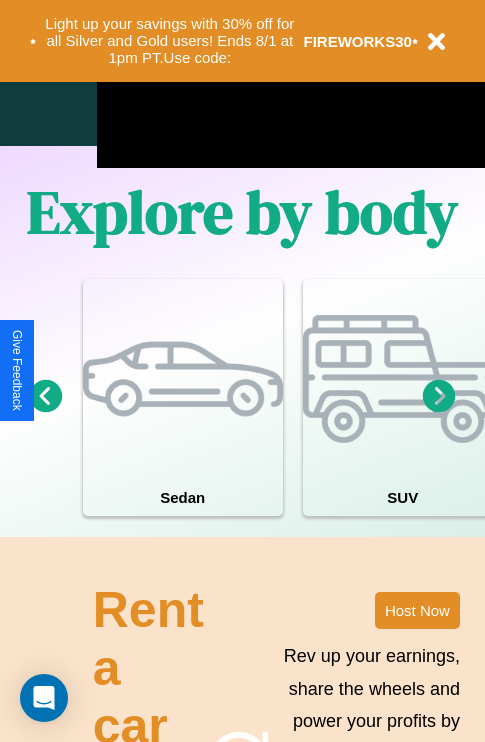 click 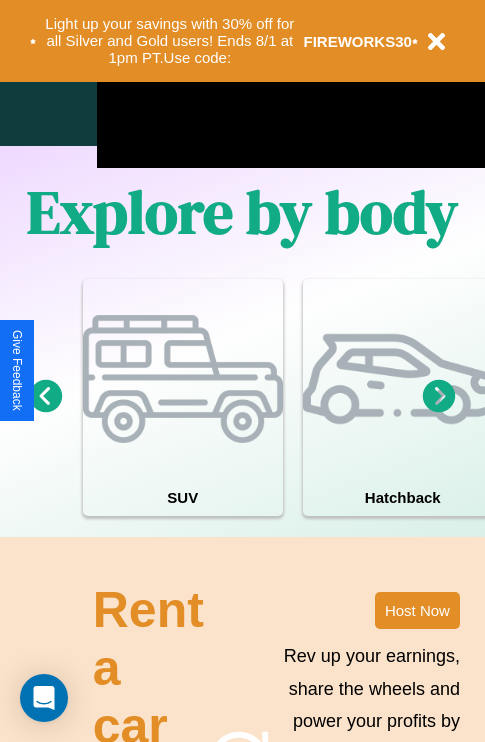 click 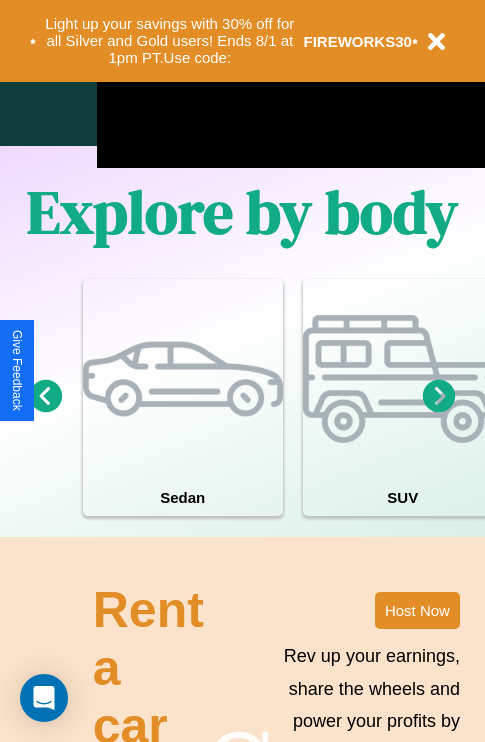 click 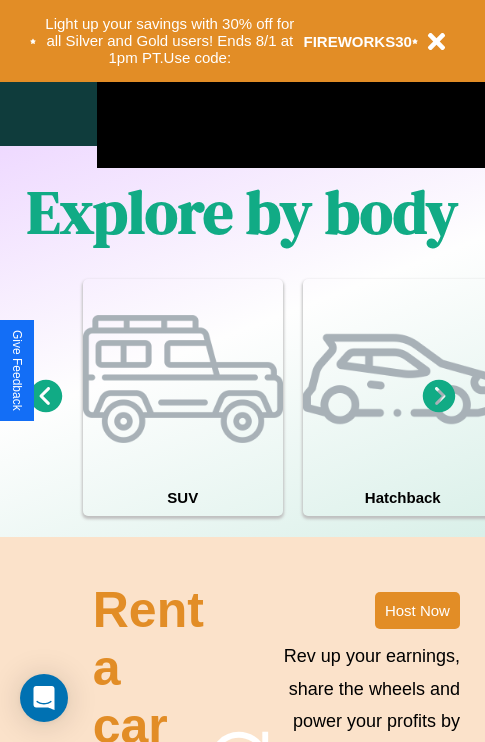 click 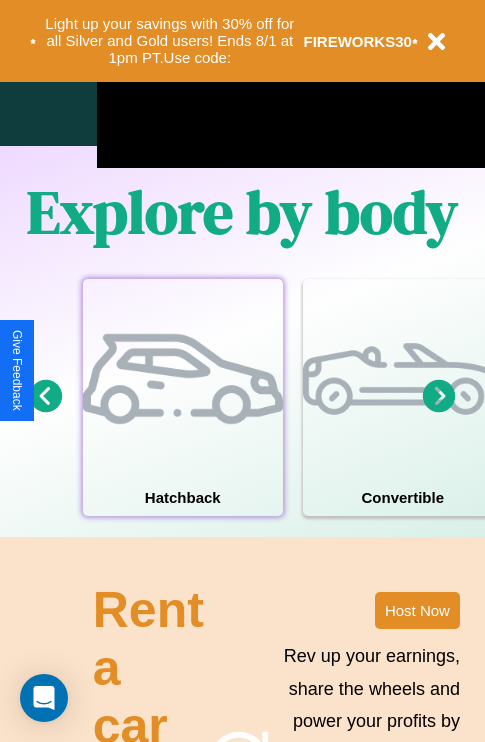 click at bounding box center (183, 379) 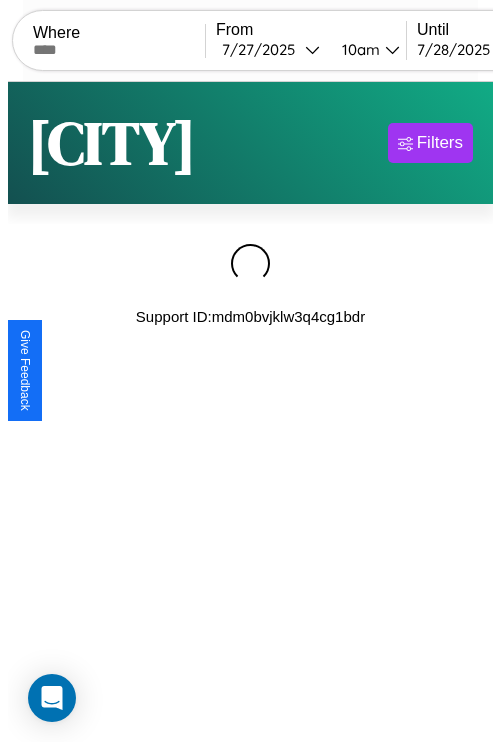 scroll, scrollTop: 0, scrollLeft: 0, axis: both 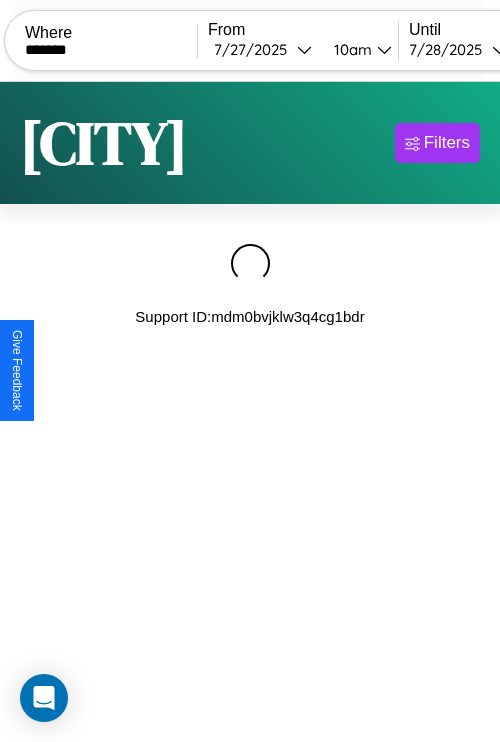 type on "*******" 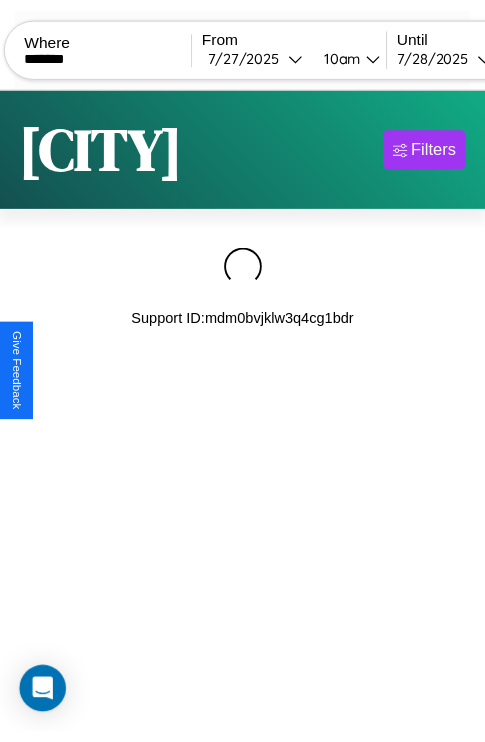 scroll, scrollTop: 0, scrollLeft: 174, axis: horizontal 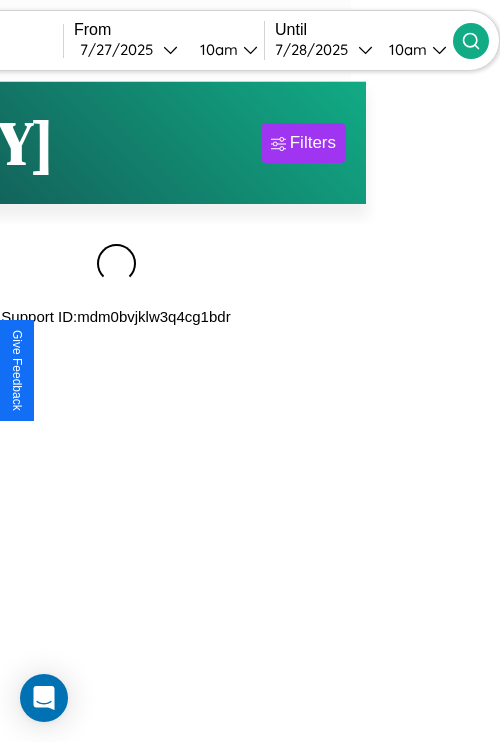 click 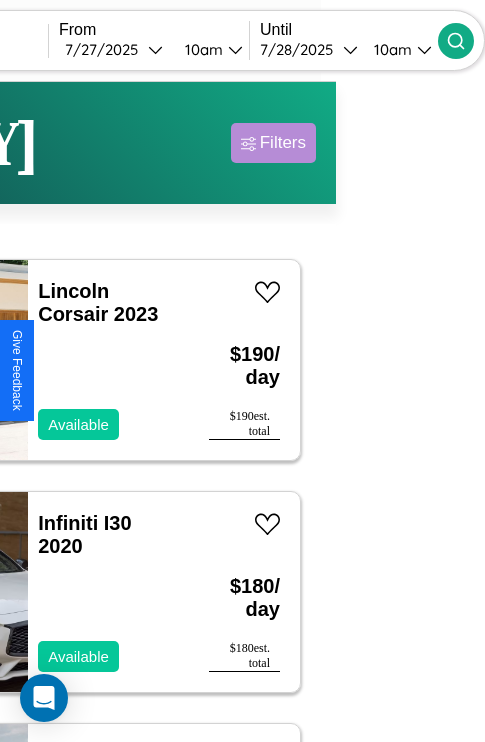 click on "Filters" at bounding box center [283, 143] 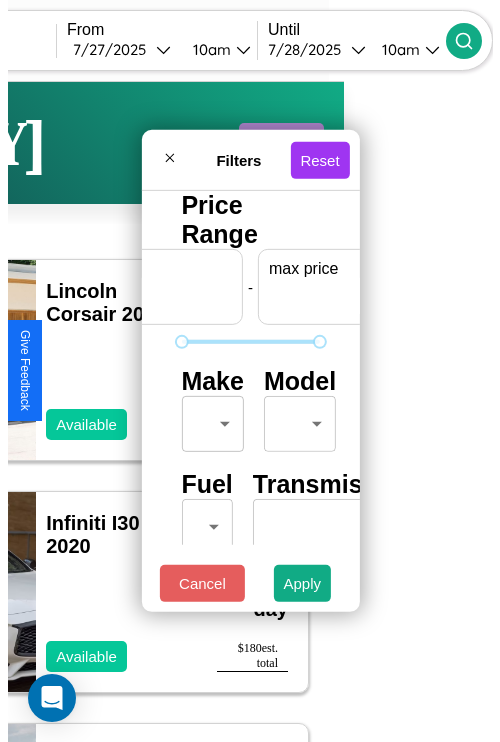 scroll, scrollTop: 0, scrollLeft: 124, axis: horizontal 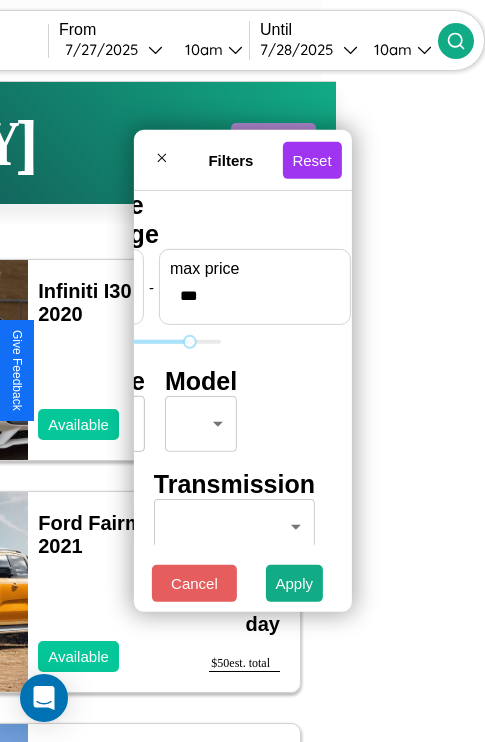 type on "***" 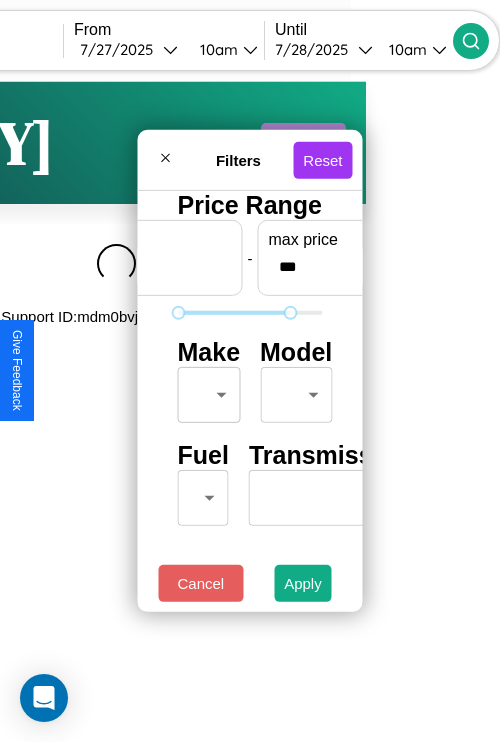 type on "**" 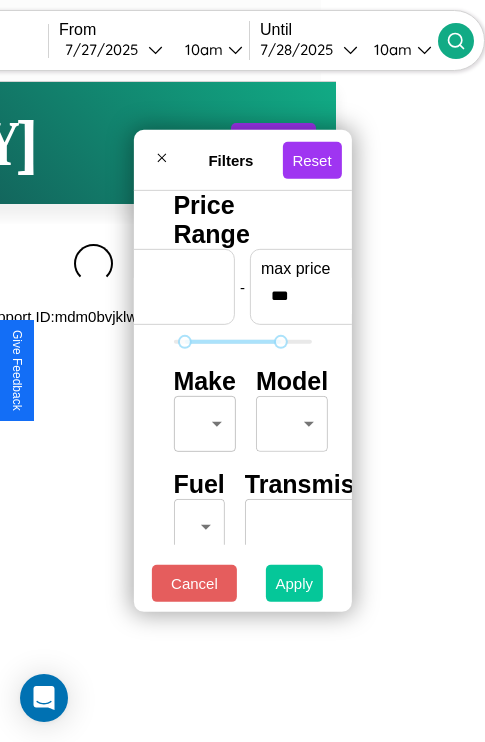 click on "Apply" at bounding box center [295, 583] 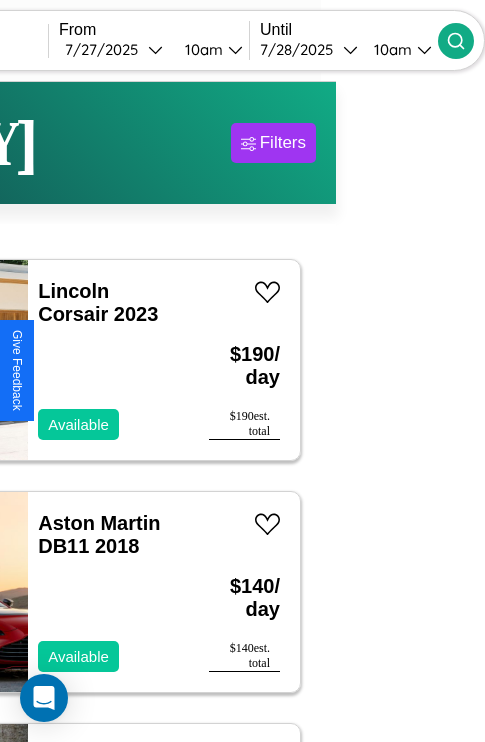 scroll, scrollTop: 63, scrollLeft: 83, axis: both 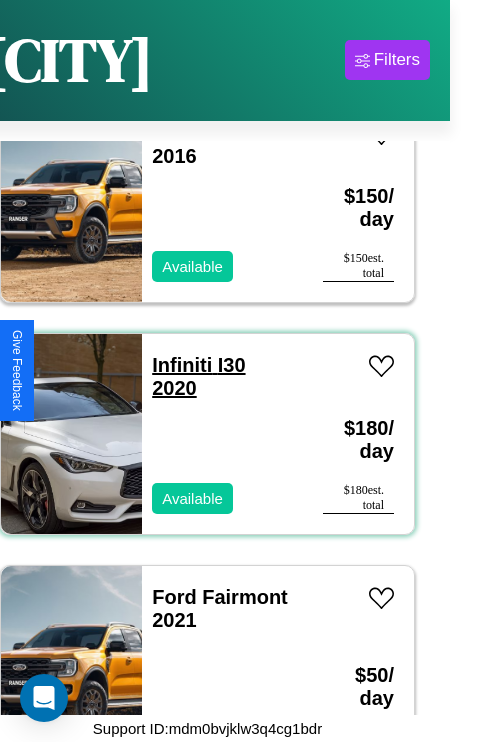 click on "Infiniti   I30   2020" at bounding box center [198, 376] 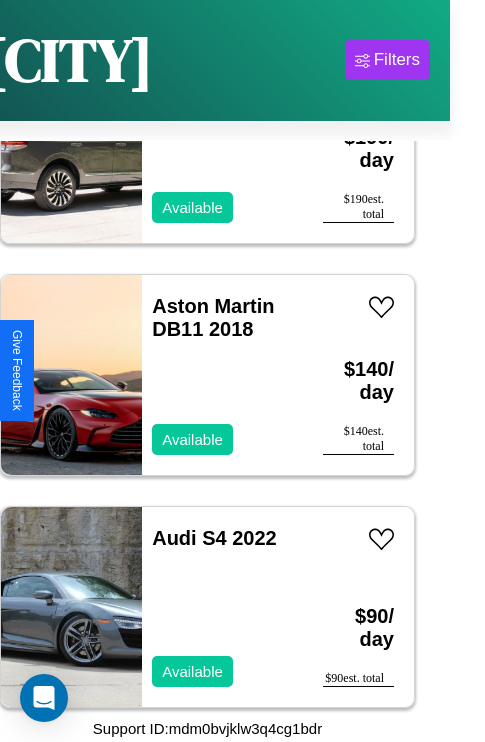 scroll, scrollTop: 75, scrollLeft: 0, axis: vertical 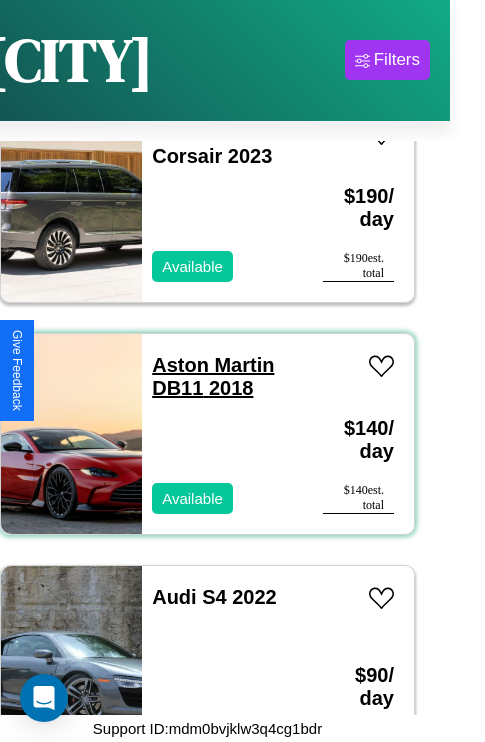 click on "Aston Martin   DB11   2018" at bounding box center [213, 376] 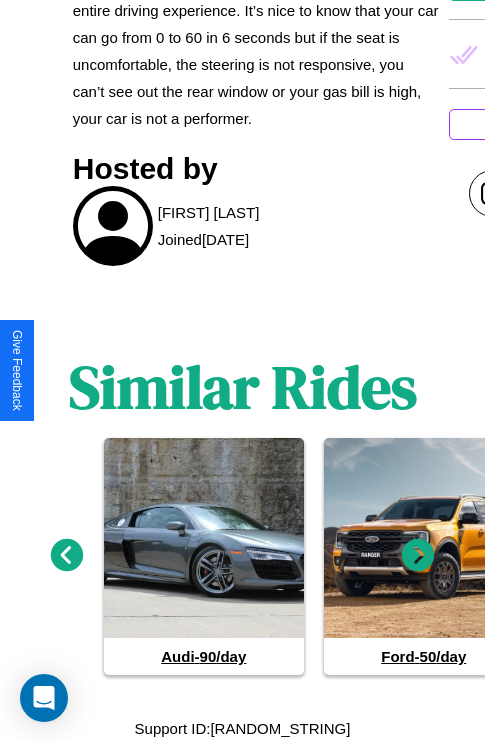 scroll, scrollTop: 872, scrollLeft: 0, axis: vertical 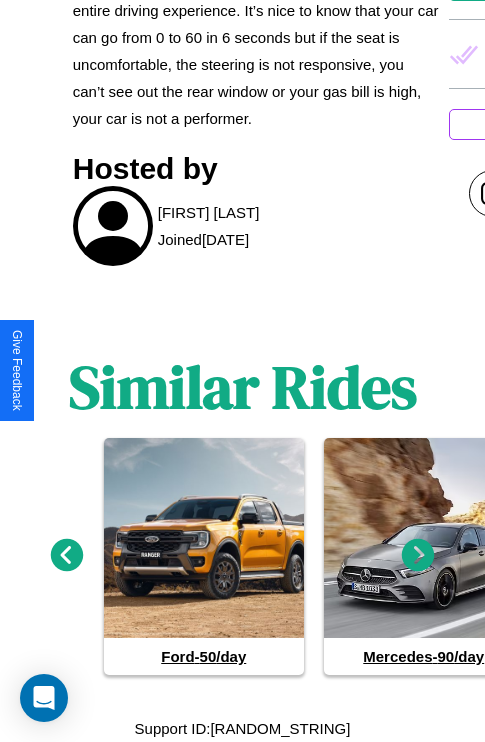 click 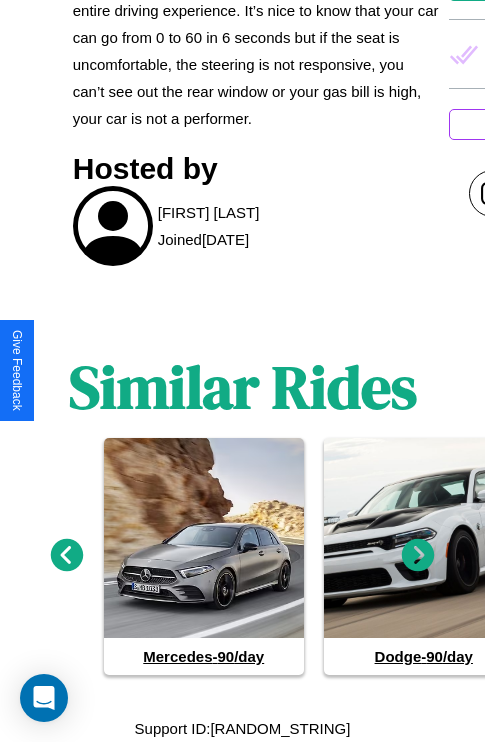 click 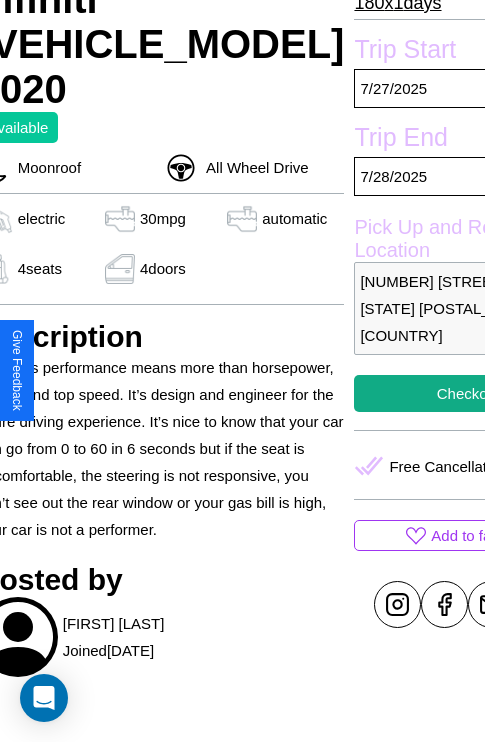 scroll, scrollTop: 408, scrollLeft: 96, axis: both 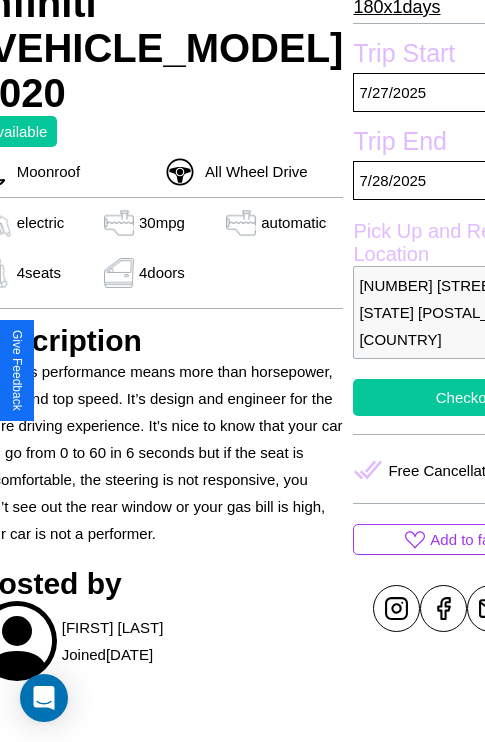 click on "Checkout" at bounding box center [467, 397] 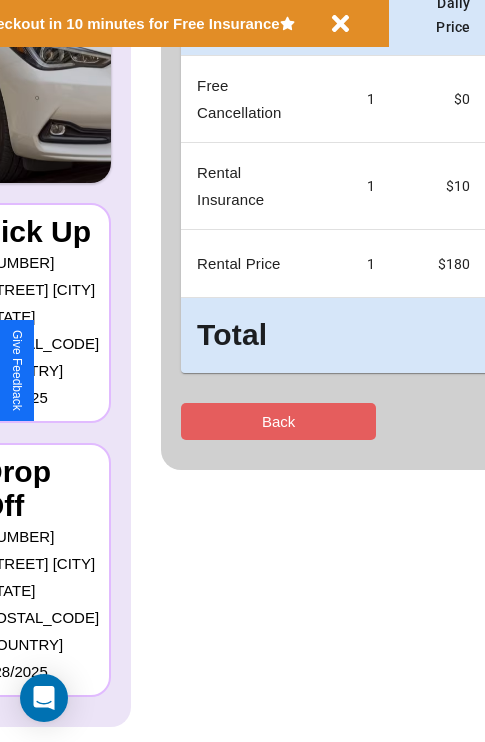 scroll, scrollTop: 0, scrollLeft: 0, axis: both 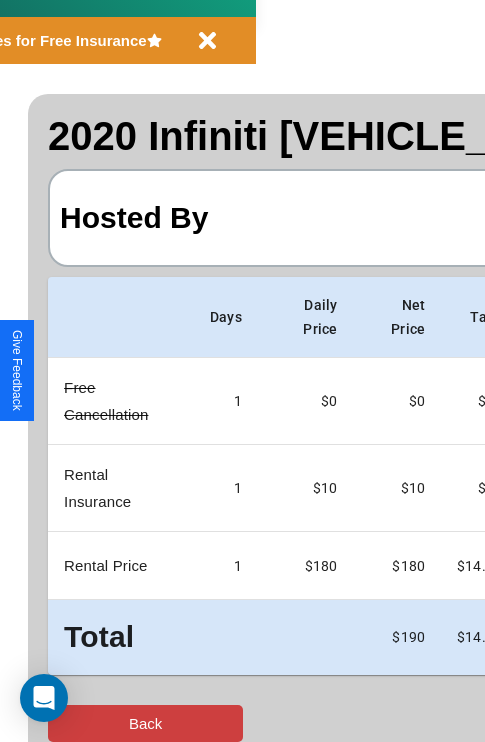 click on "Back" at bounding box center (145, 723) 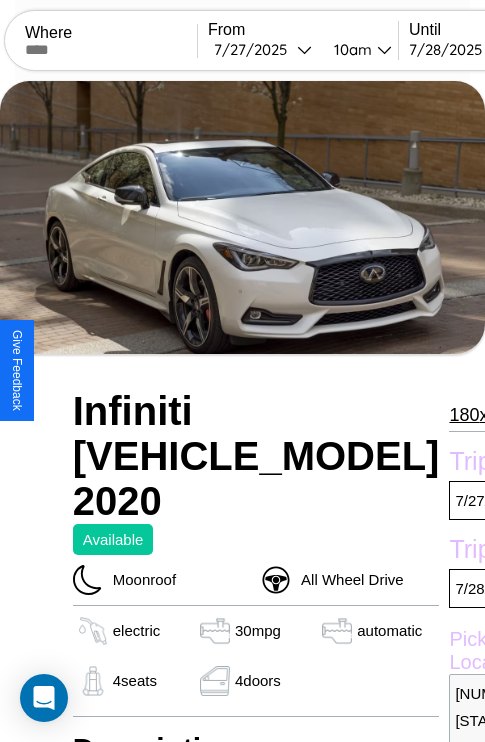 scroll, scrollTop: 44, scrollLeft: 0, axis: vertical 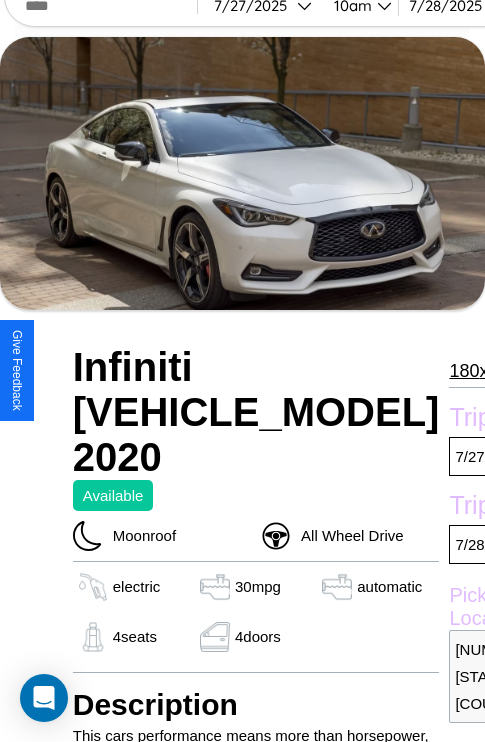 click on "180  x  1  days" at bounding box center (492, 371) 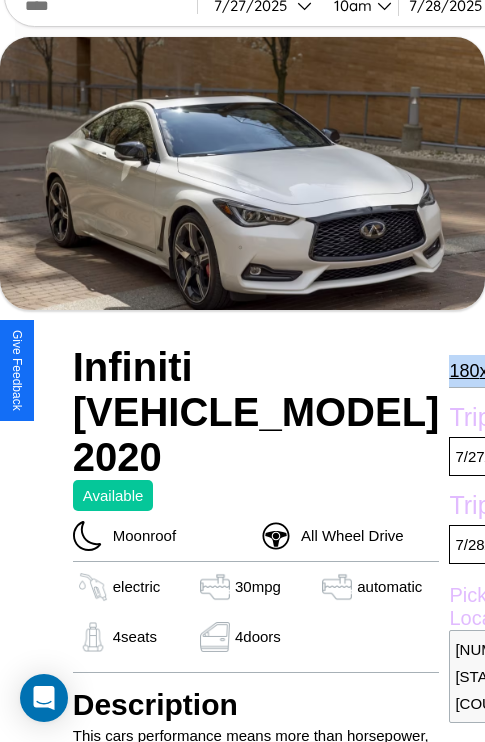 click on "180  x  1  days" at bounding box center (492, 371) 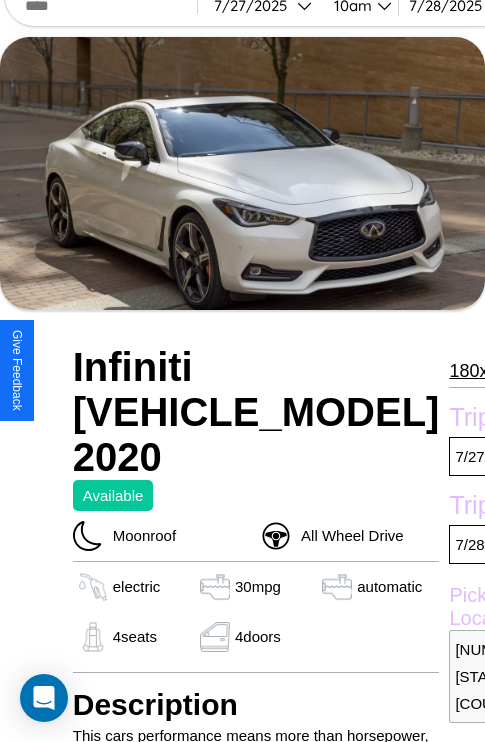 click on "180  x  1  days" at bounding box center (492, 371) 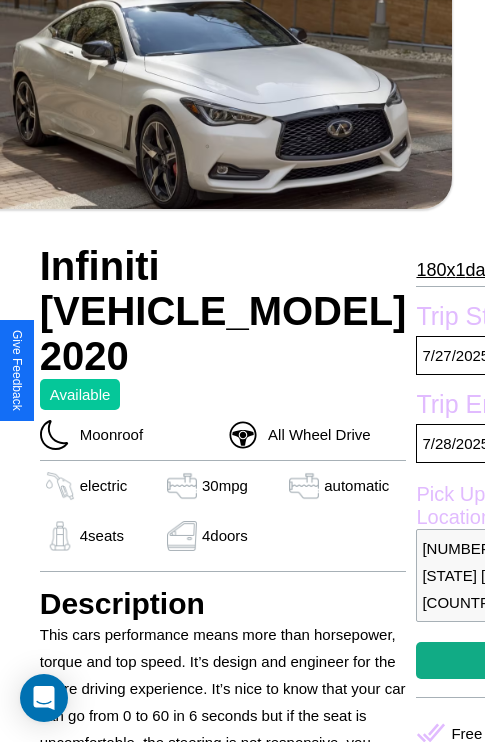 scroll, scrollTop: 336, scrollLeft: 96, axis: both 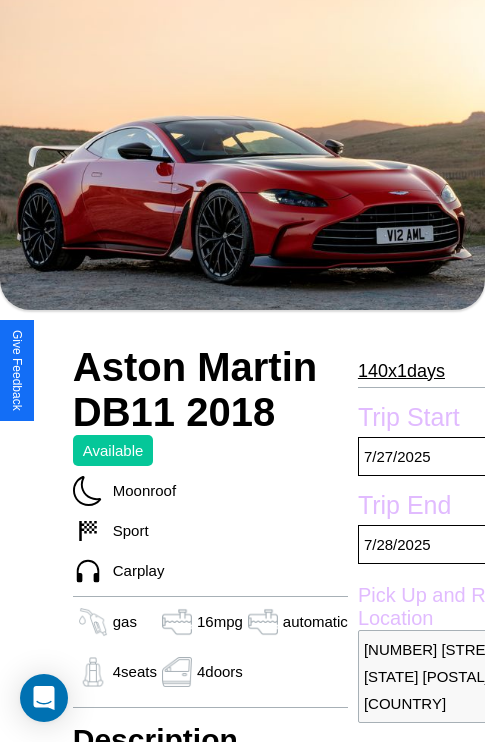 click on "140  x  1  days" at bounding box center (401, 371) 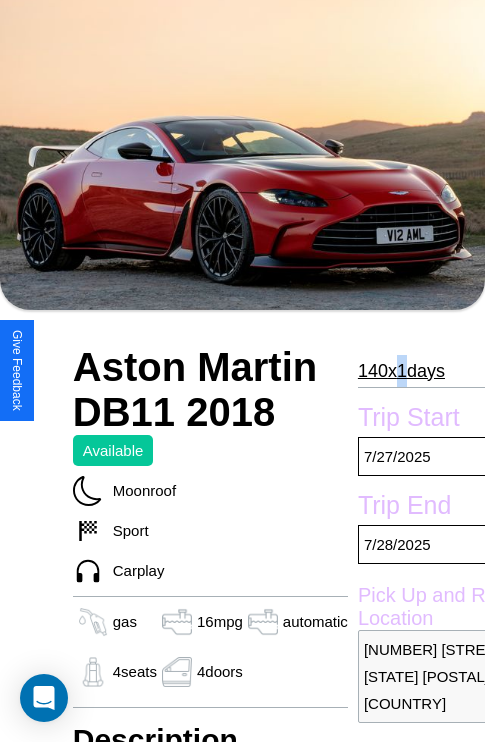 click on "140  x  1  days" at bounding box center [401, 371] 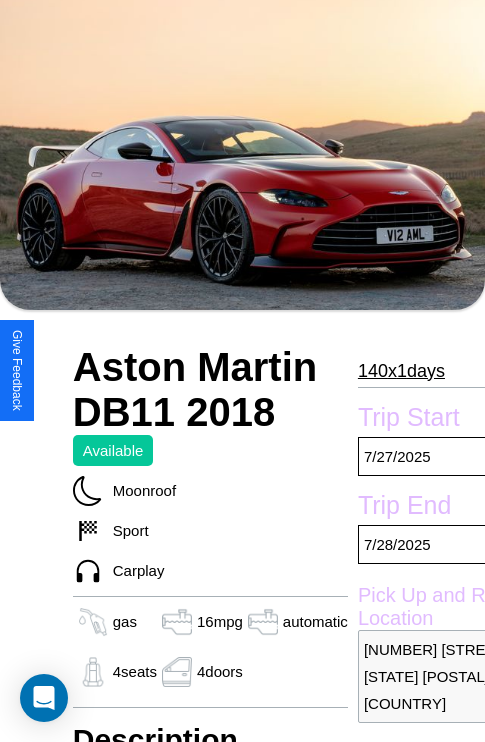 click on "140  x  1  days" at bounding box center [401, 371] 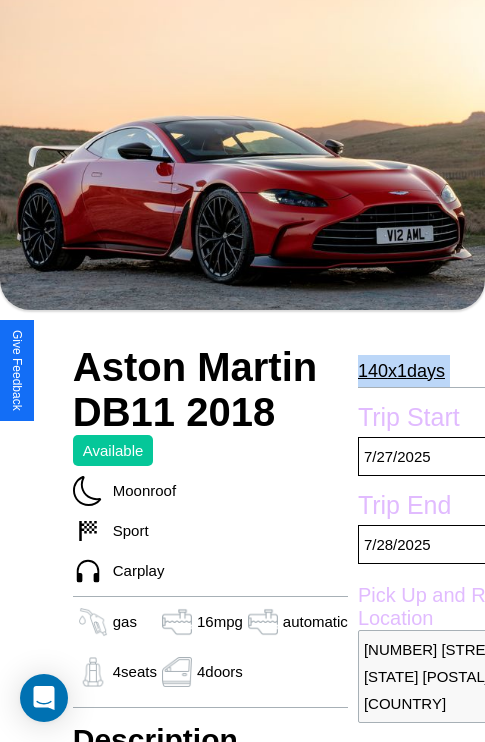 click on "140  x  1  days" at bounding box center (401, 371) 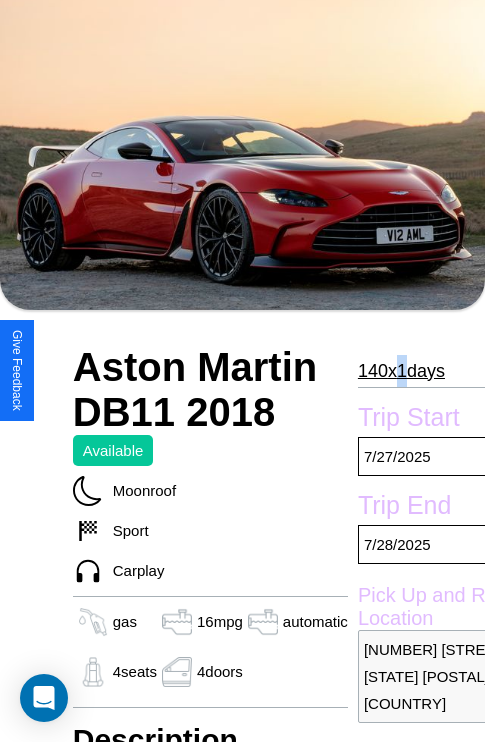 click on "140  x  1  days" at bounding box center (401, 371) 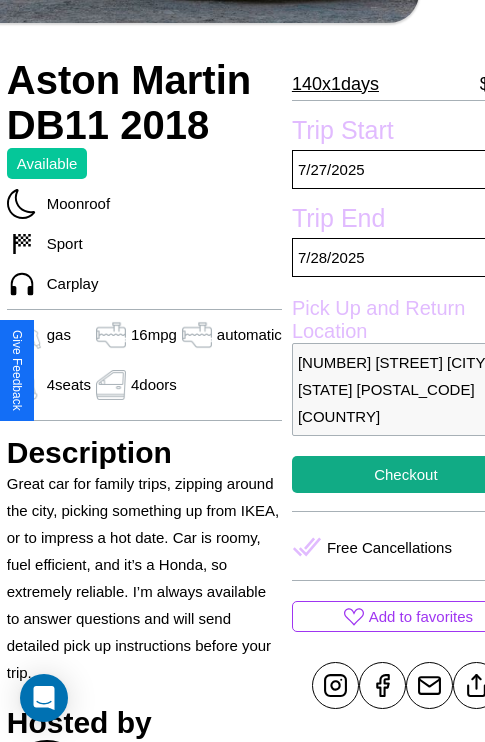 scroll, scrollTop: 499, scrollLeft: 84, axis: both 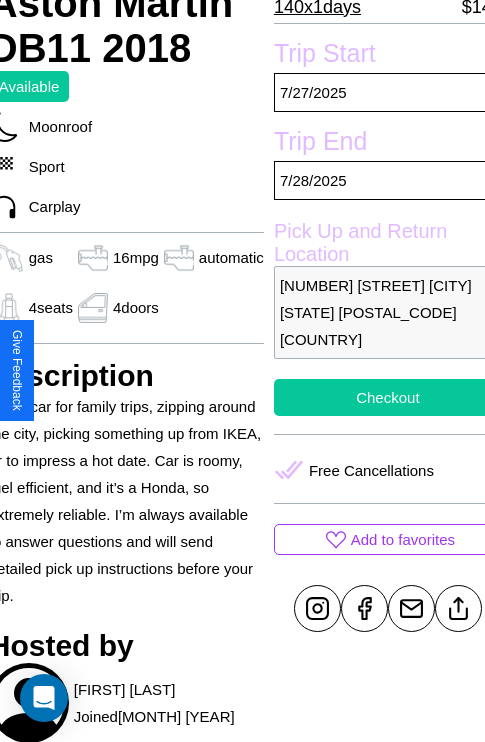 click on "Checkout" at bounding box center [388, 397] 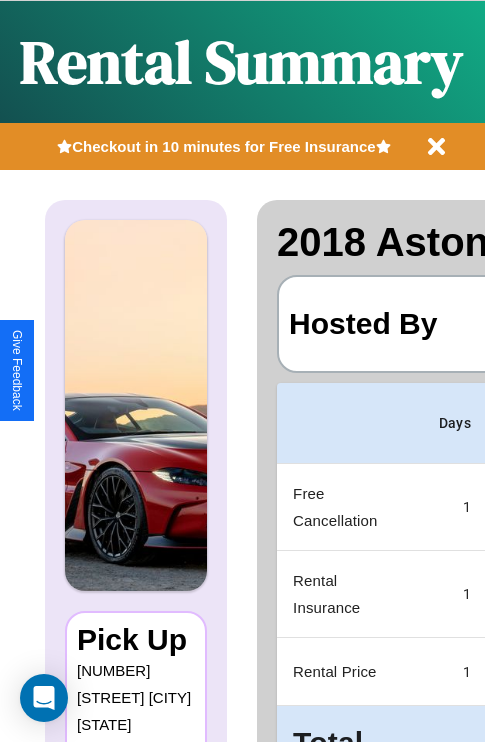 scroll, scrollTop: 0, scrollLeft: 378, axis: horizontal 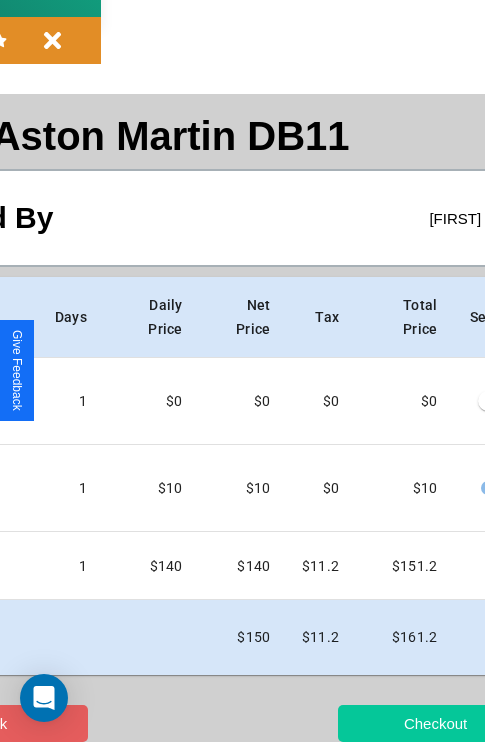 click on "Checkout" at bounding box center [435, 723] 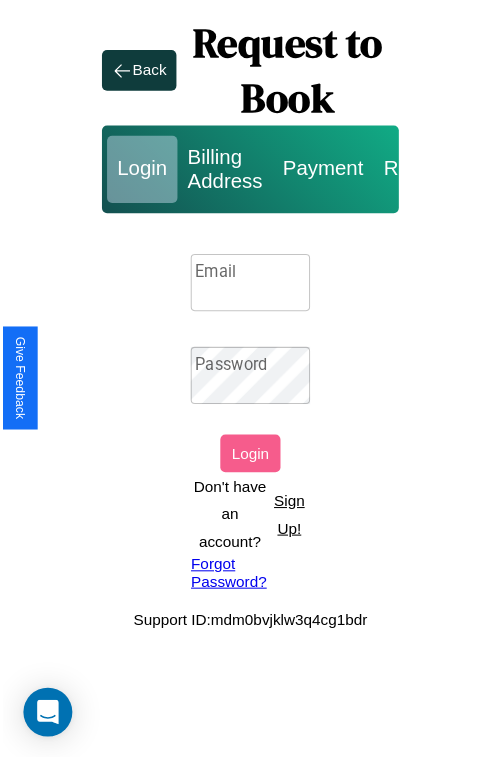 scroll, scrollTop: 0, scrollLeft: 0, axis: both 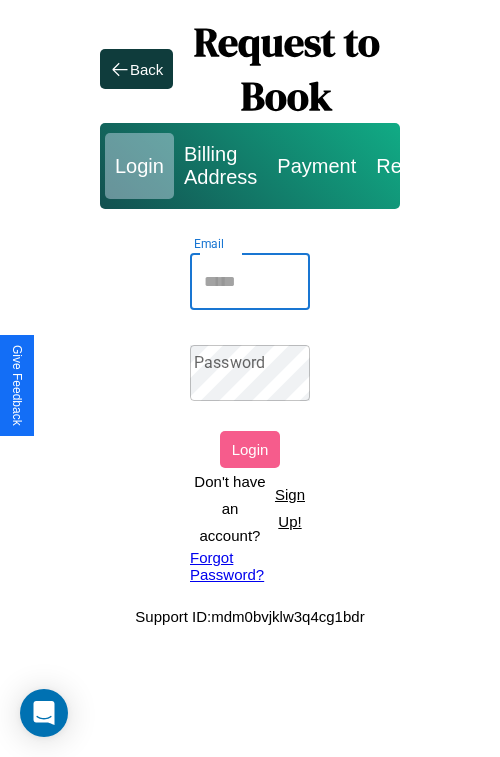 click on "Email" at bounding box center (250, 282) 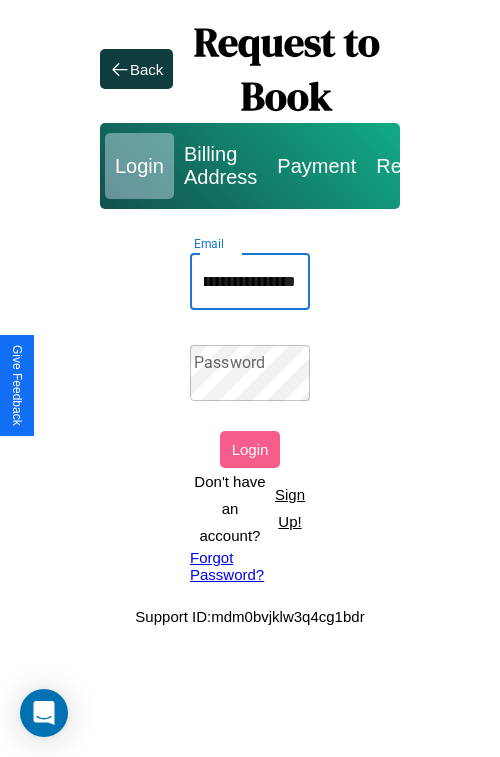 scroll, scrollTop: 0, scrollLeft: 103, axis: horizontal 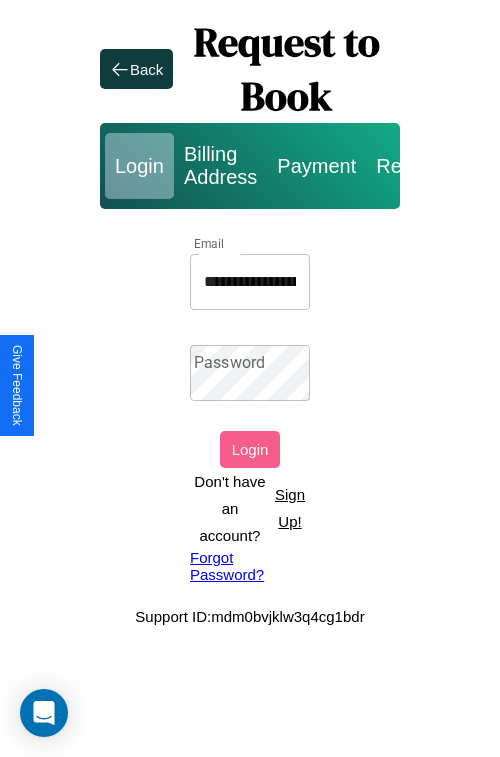 click on "Forgot Password?" at bounding box center [250, 566] 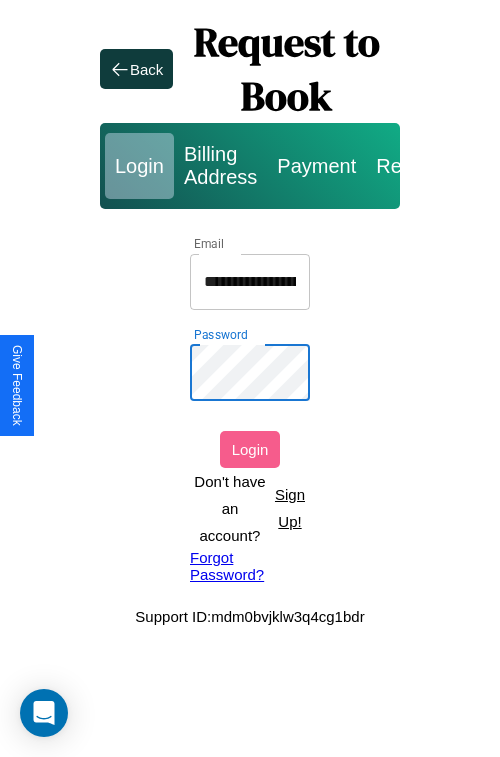 scroll, scrollTop: 0, scrollLeft: 103, axis: horizontal 